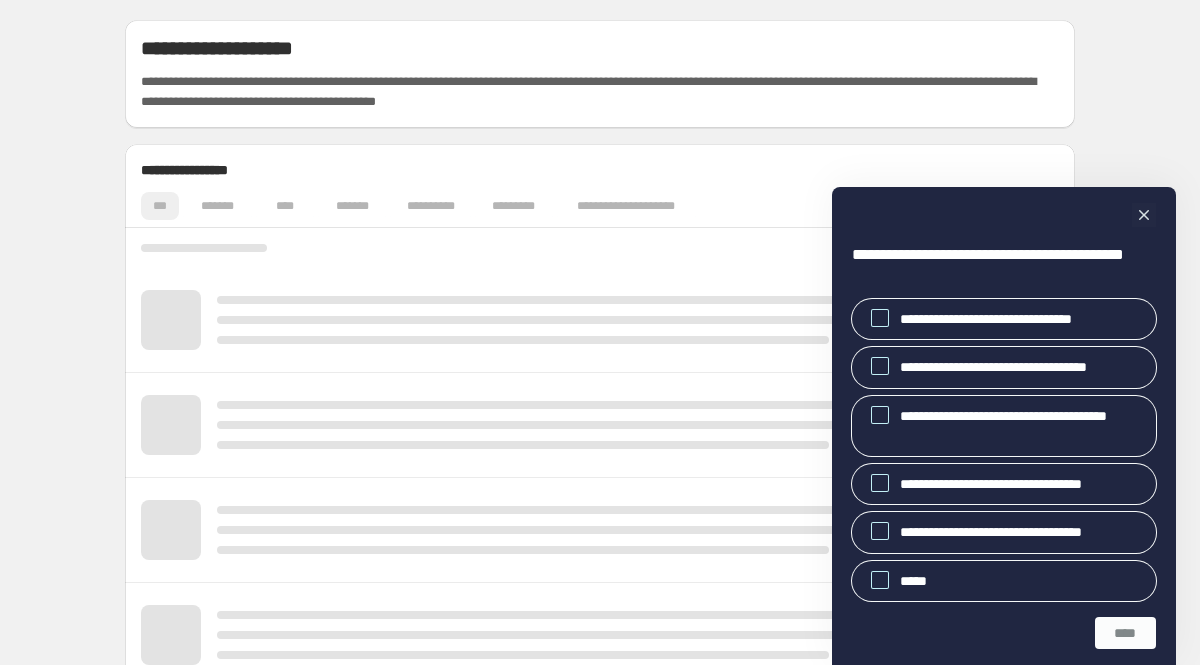 scroll, scrollTop: 0, scrollLeft: 0, axis: both 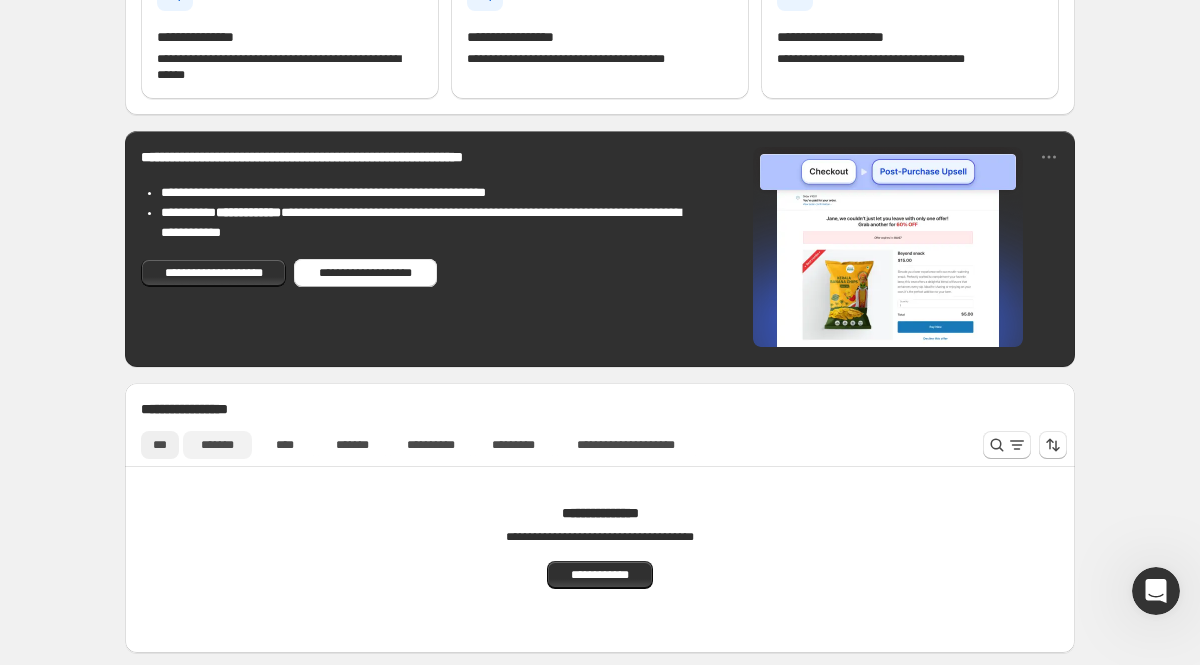 click on "*******" at bounding box center [217, 445] 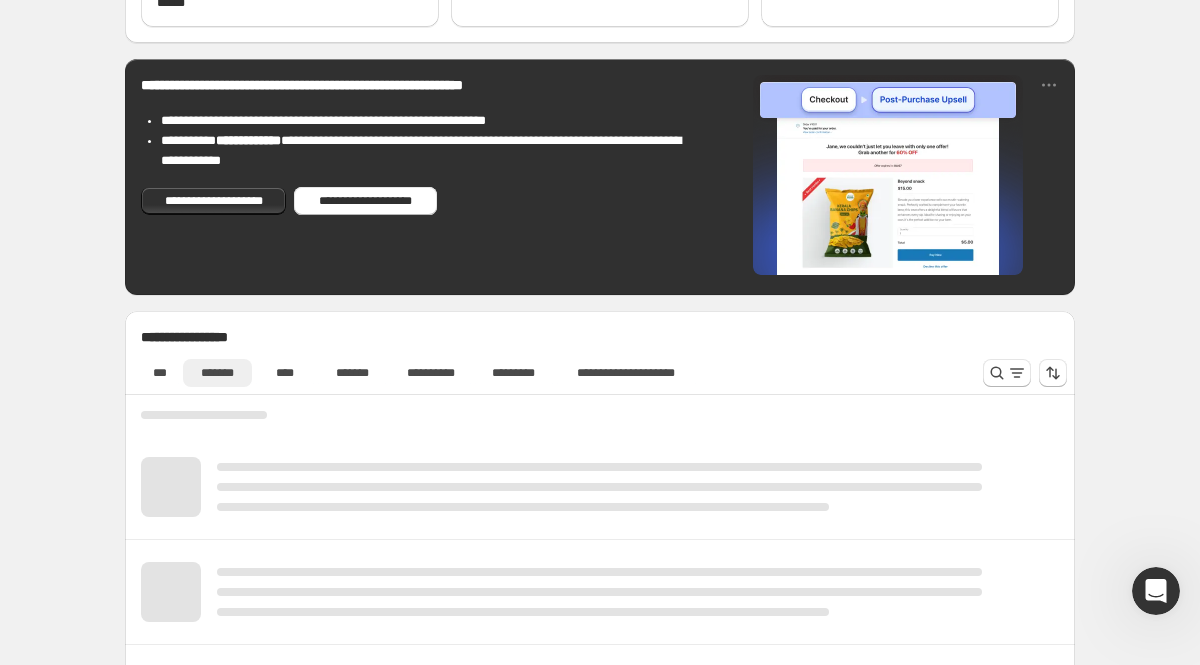 scroll, scrollTop: 384, scrollLeft: 0, axis: vertical 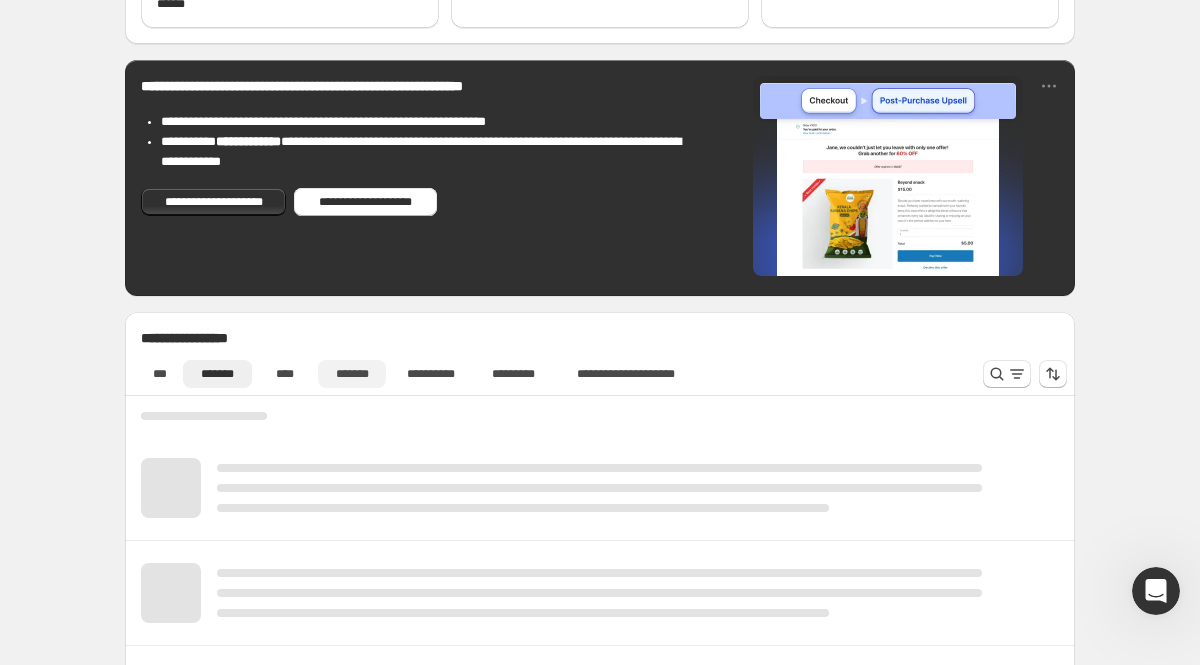 click on "*******" at bounding box center [352, 374] 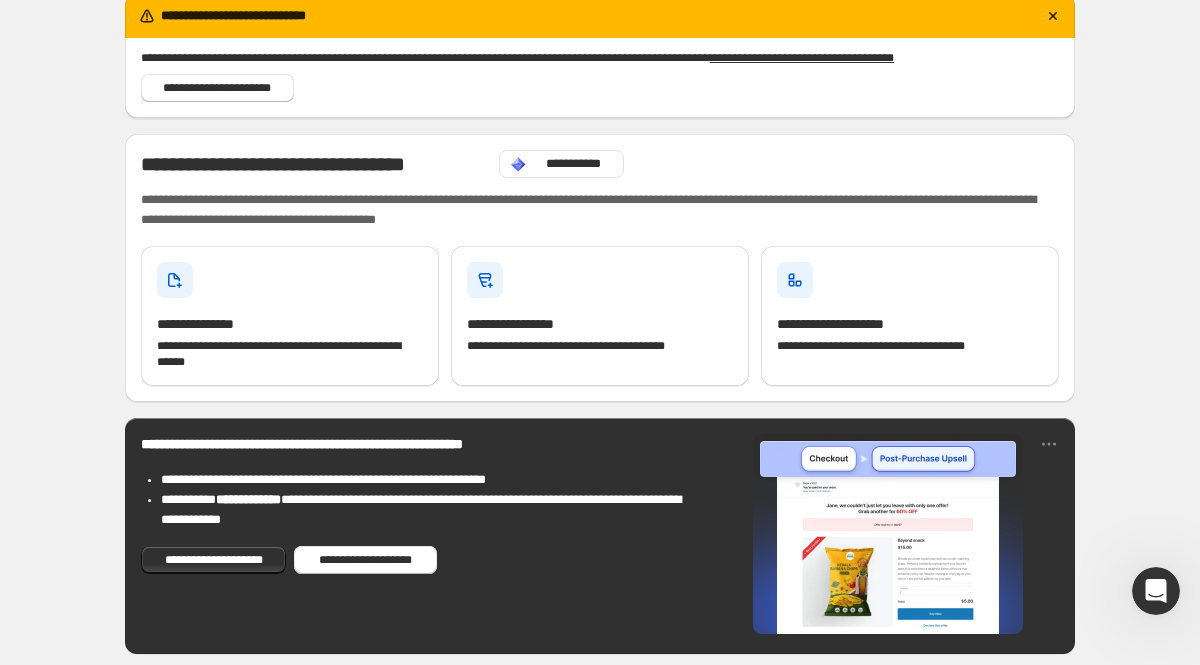 scroll, scrollTop: 0, scrollLeft: 0, axis: both 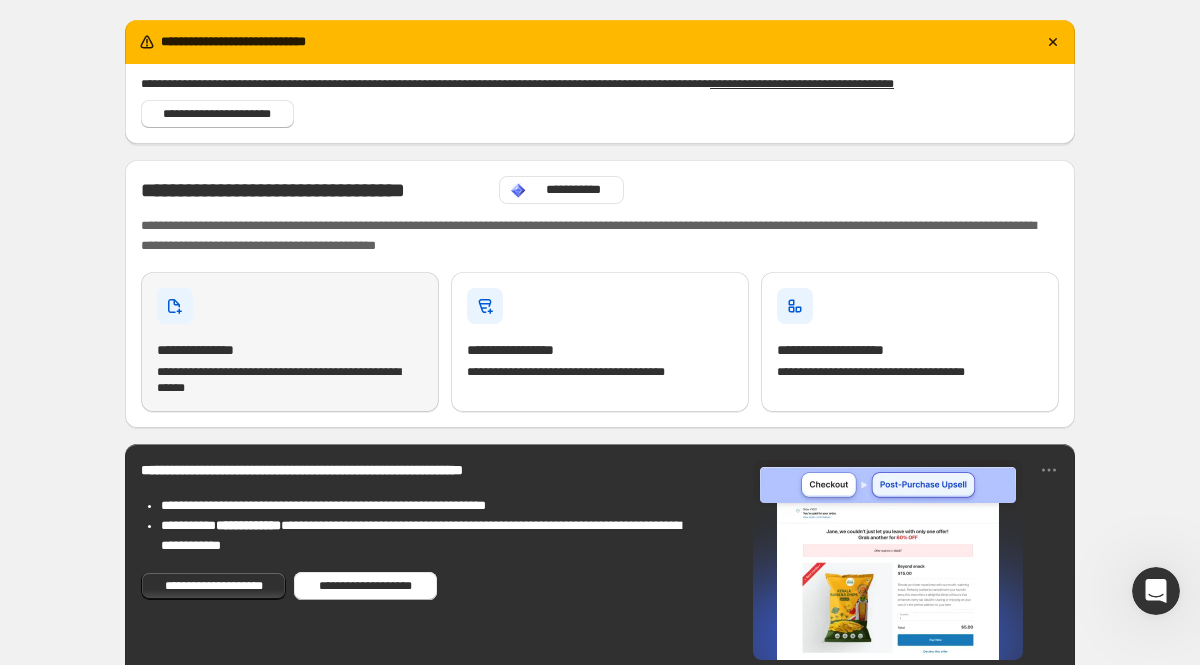 click on "**********" at bounding box center [290, 342] 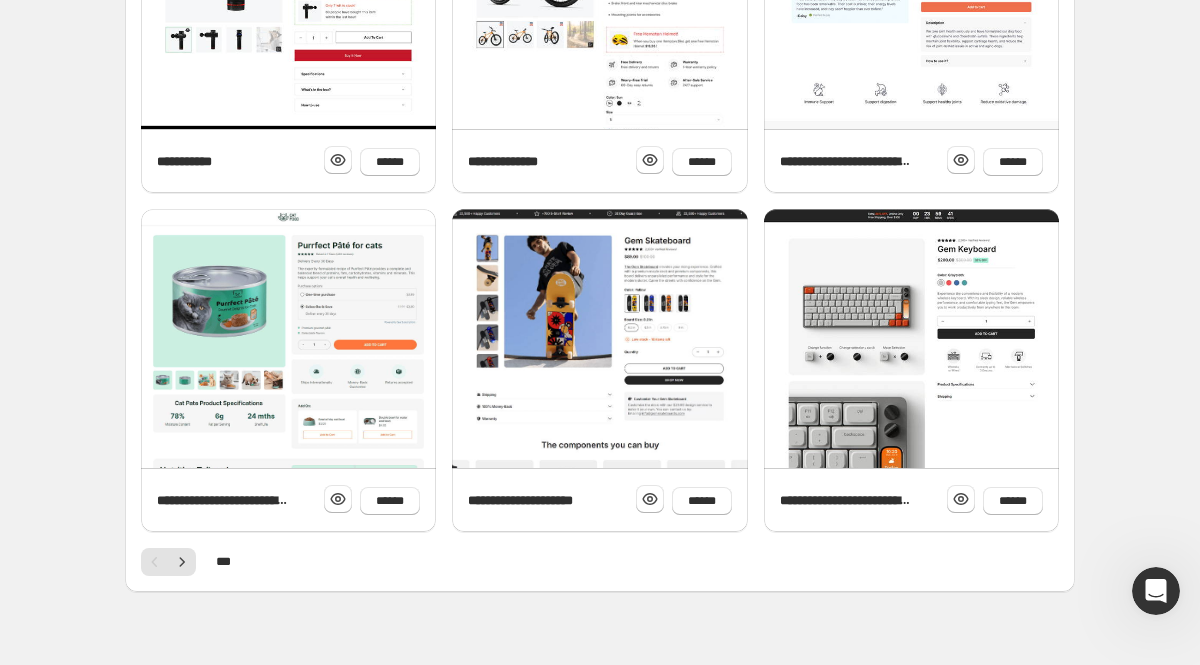 scroll, scrollTop: 775, scrollLeft: 0, axis: vertical 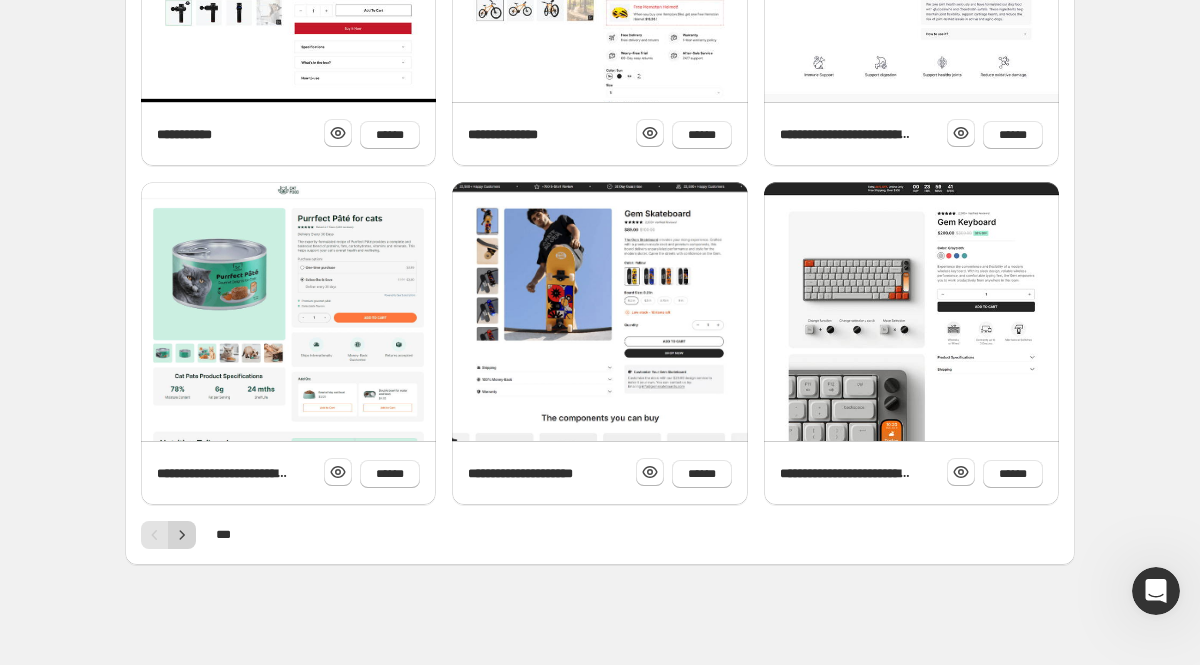 click 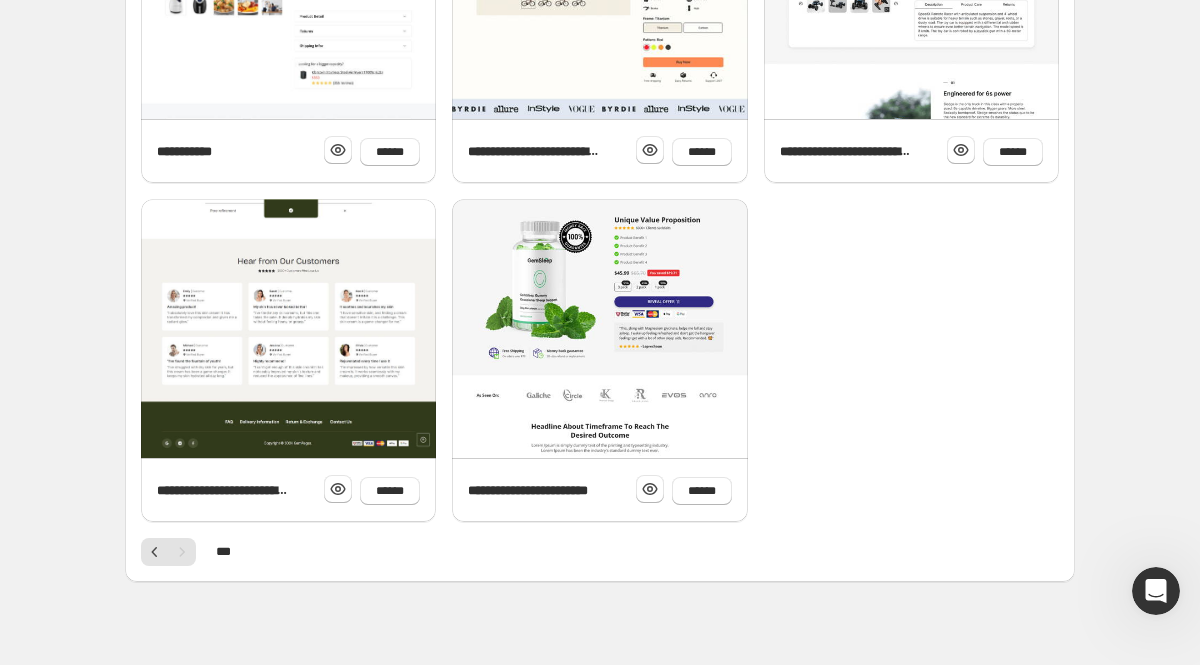 scroll, scrollTop: 775, scrollLeft: 0, axis: vertical 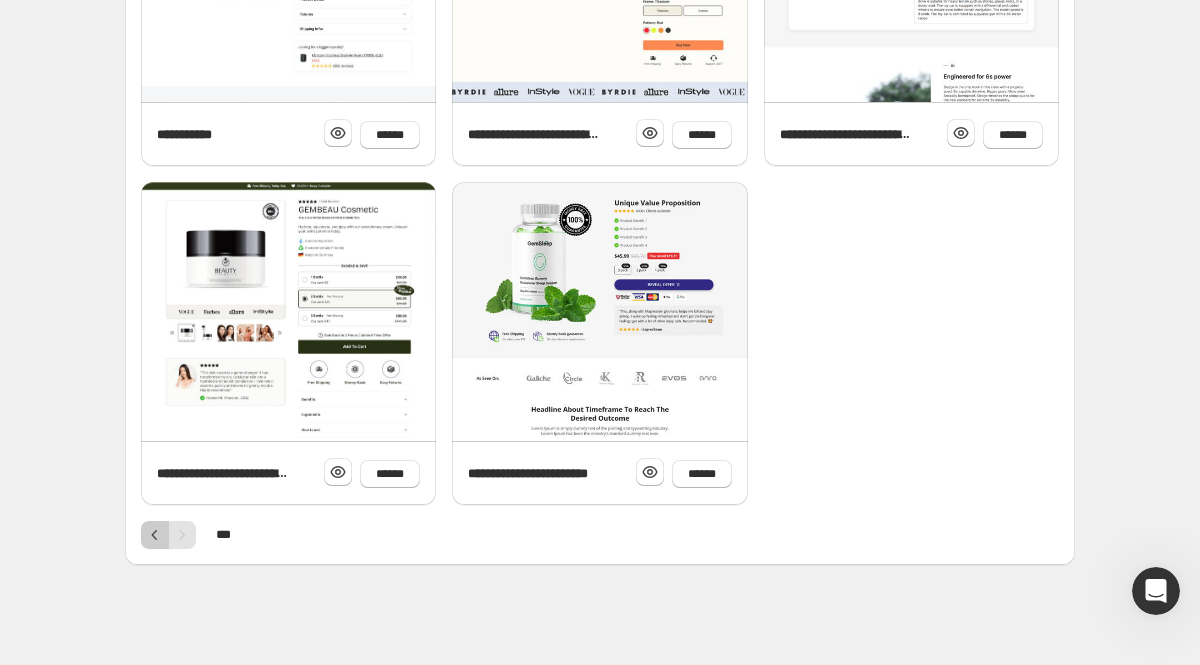 click 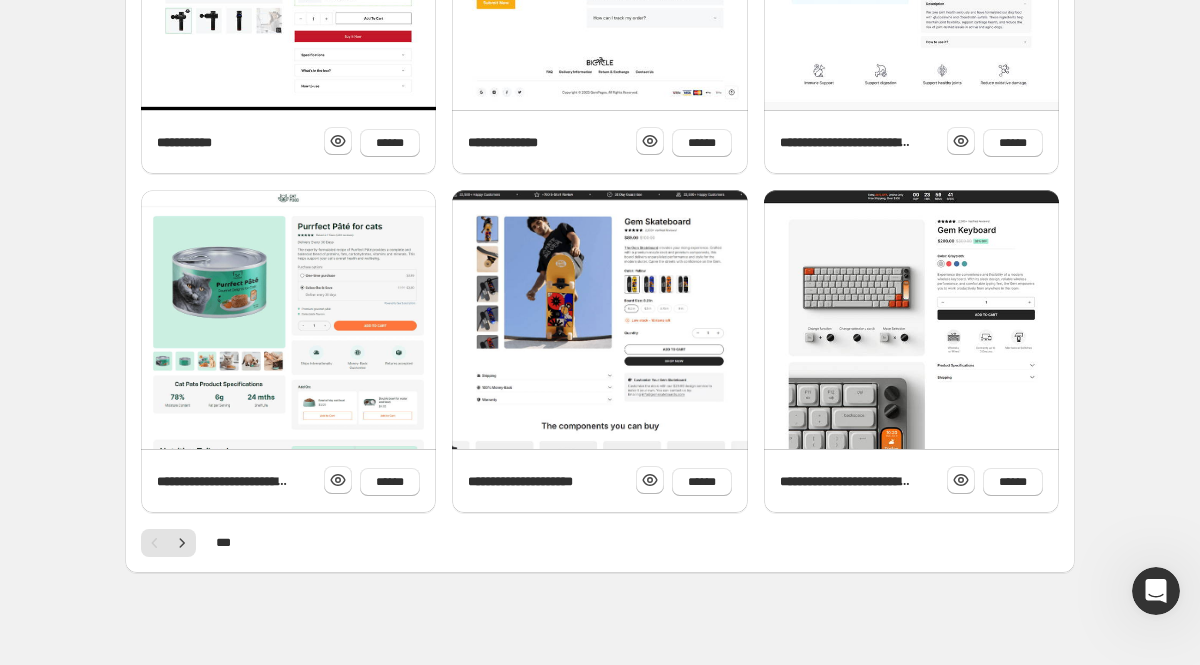 scroll, scrollTop: 775, scrollLeft: 0, axis: vertical 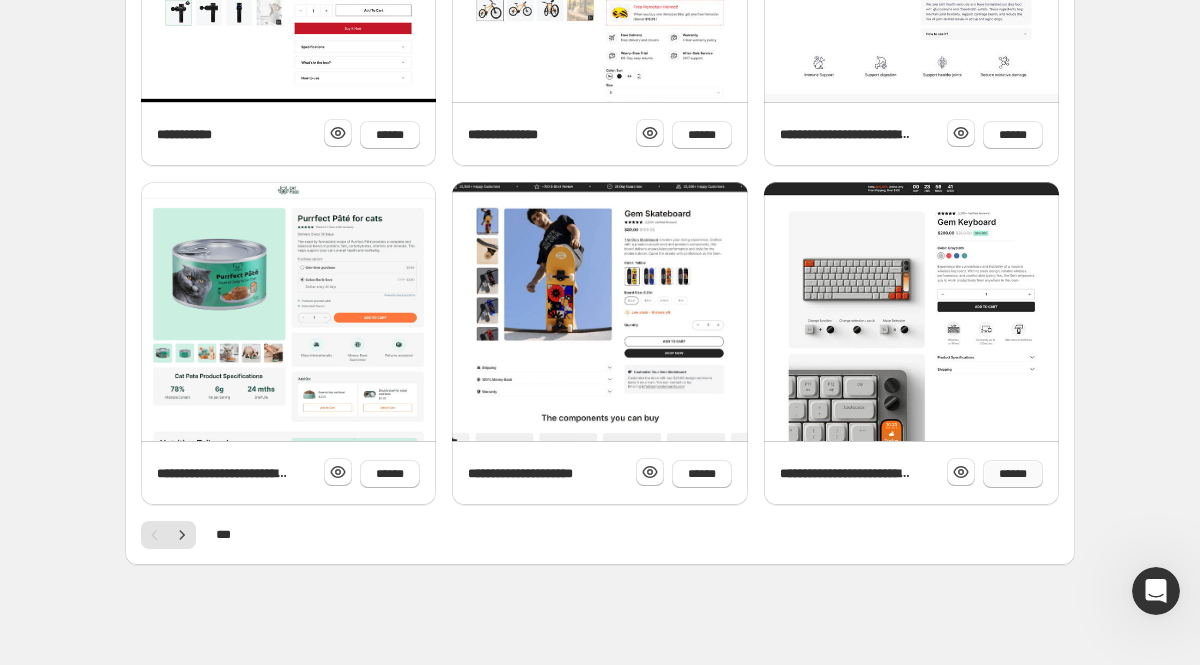 click on "******" at bounding box center [1013, 474] 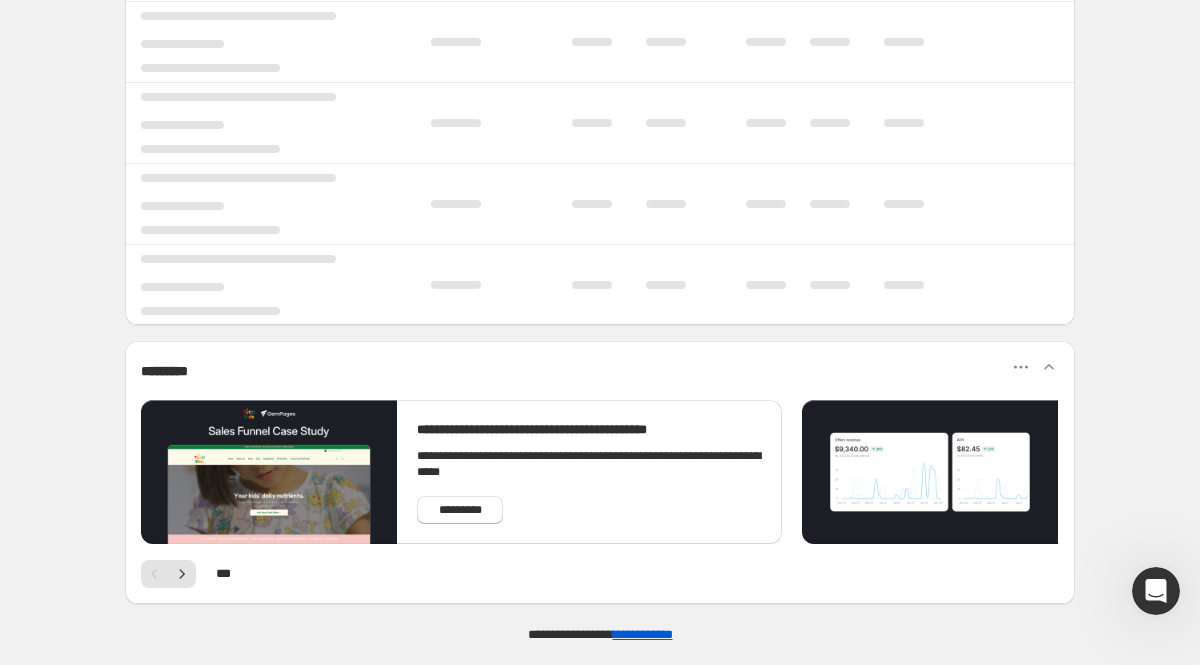 scroll, scrollTop: 0, scrollLeft: 0, axis: both 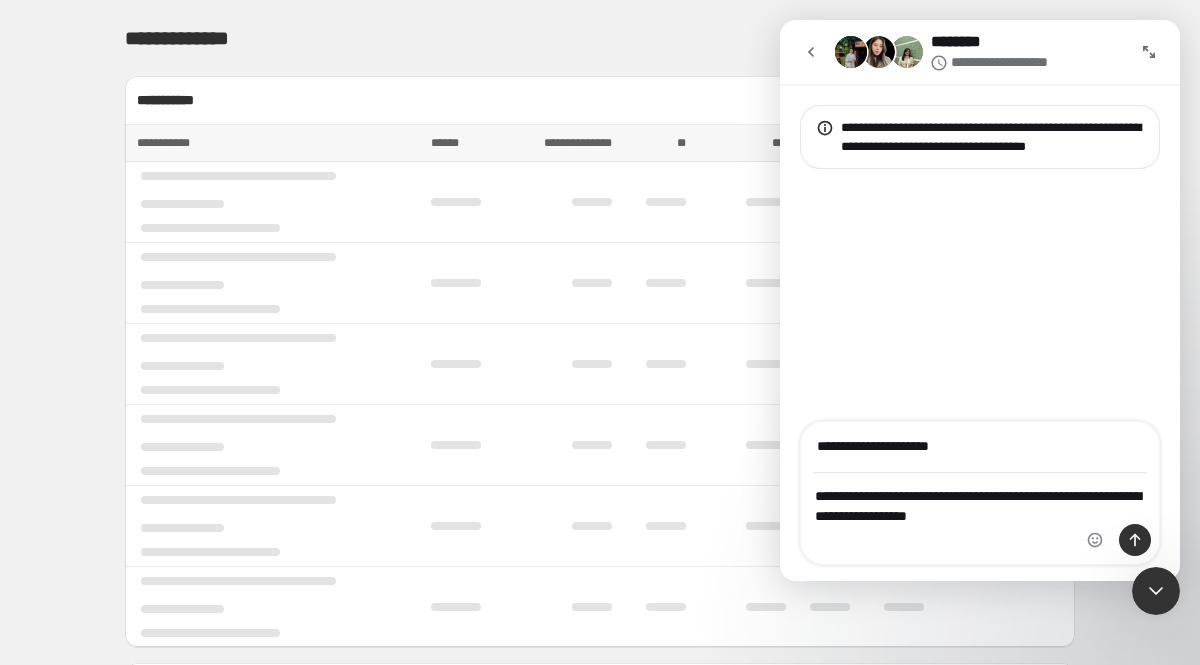 type on "**********" 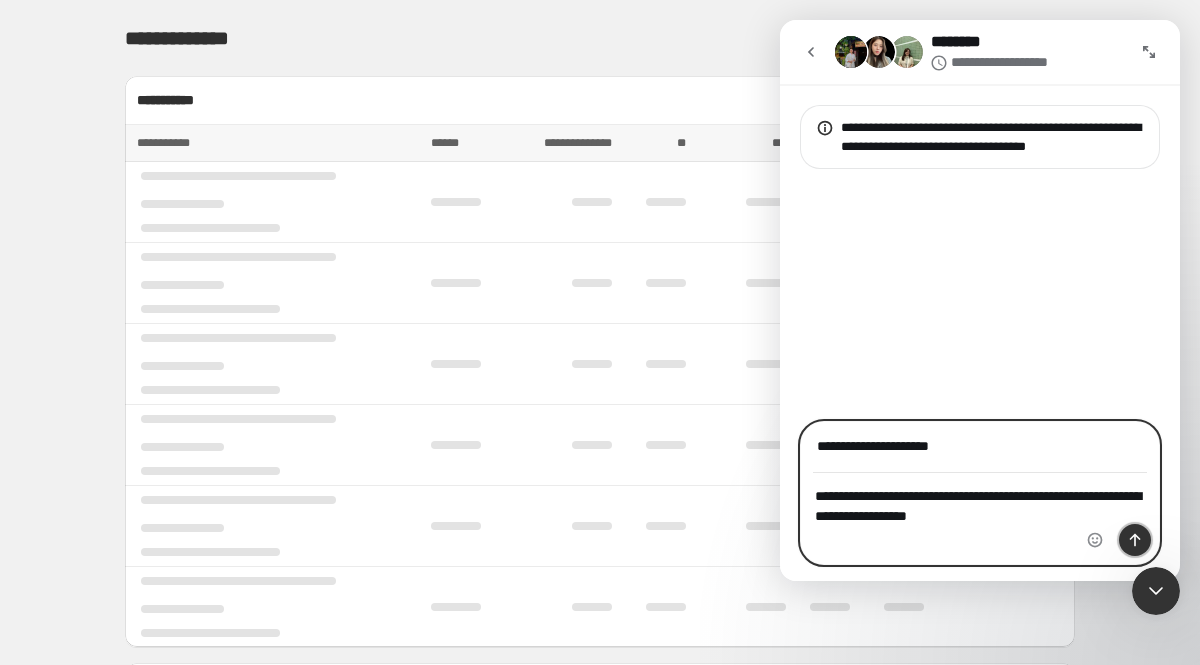 click 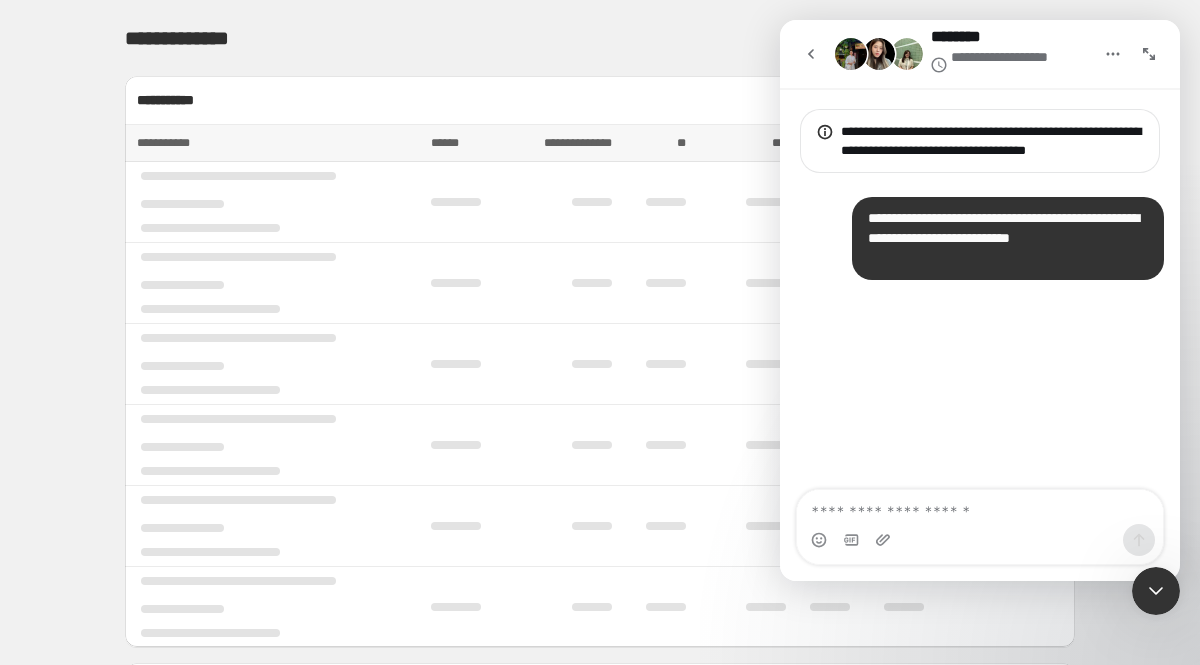 click on "**********" at bounding box center [600, 38] 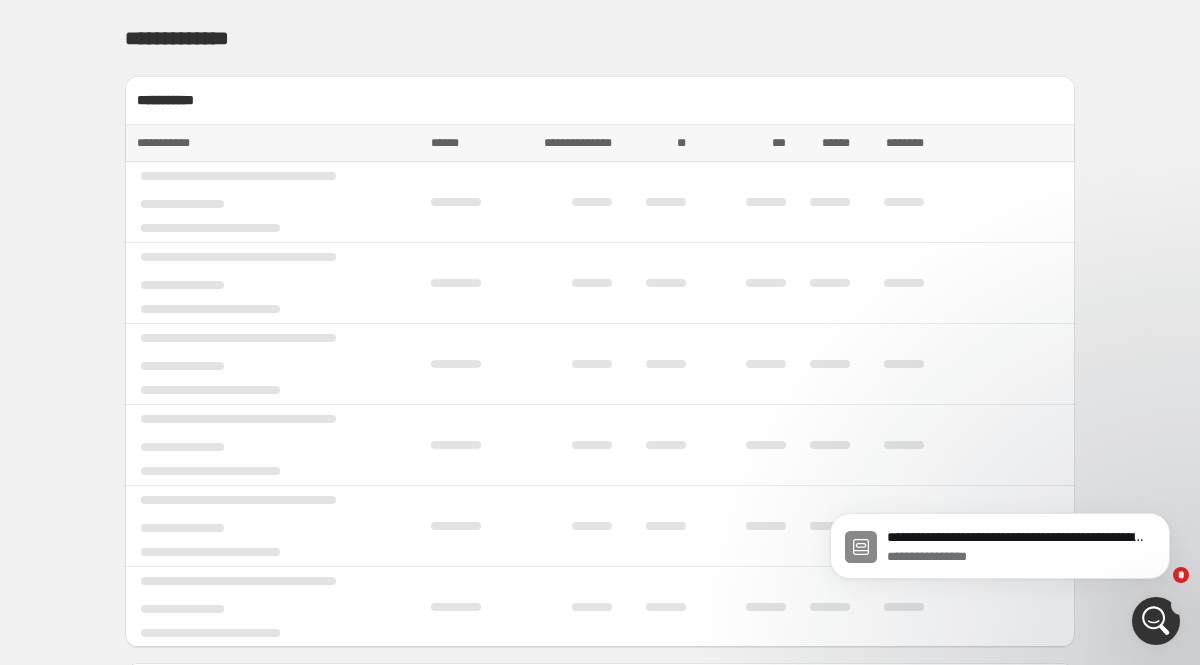 scroll, scrollTop: 0, scrollLeft: 0, axis: both 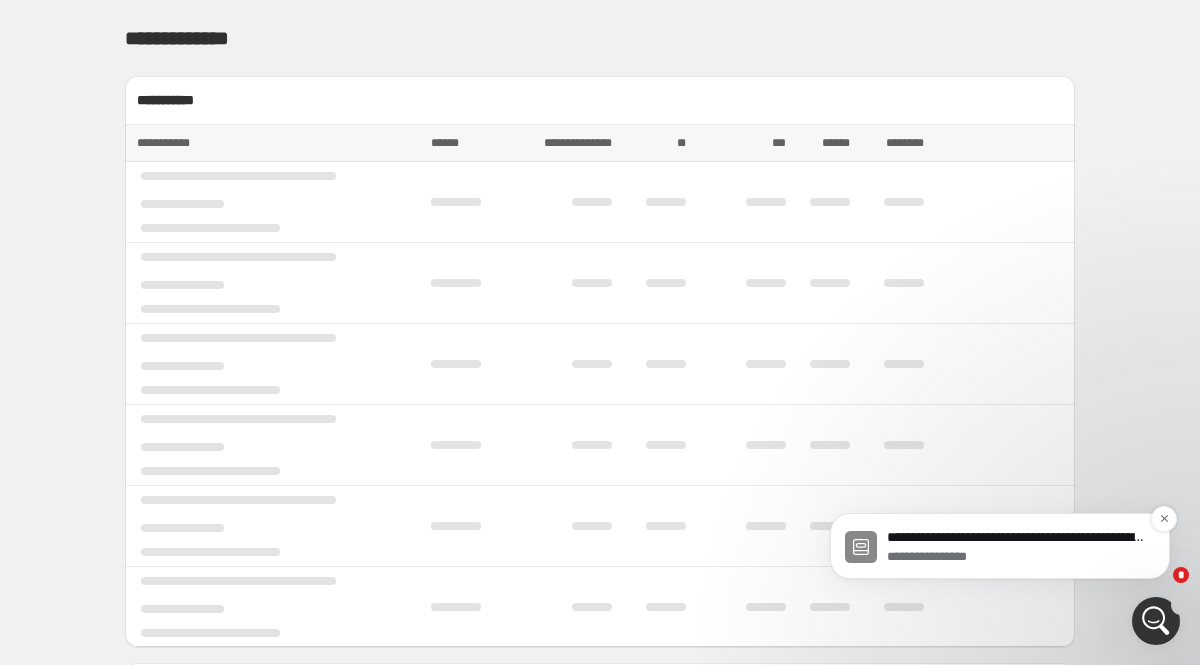 click on "**********" at bounding box center (1016, 538) 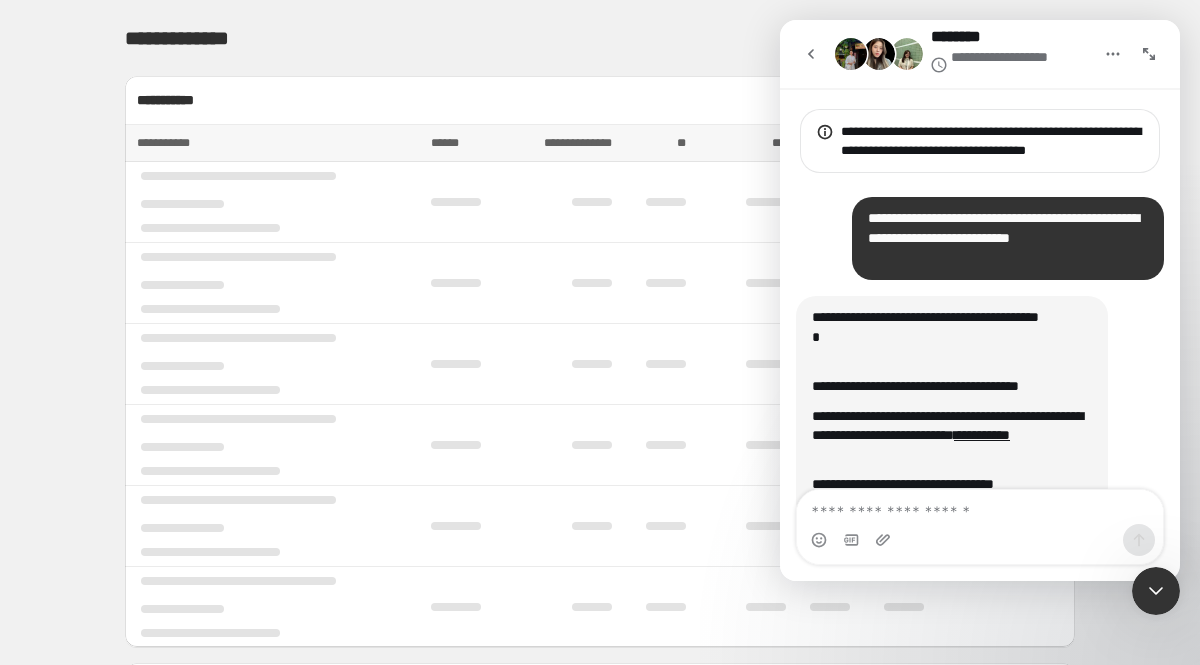 scroll, scrollTop: 291, scrollLeft: 0, axis: vertical 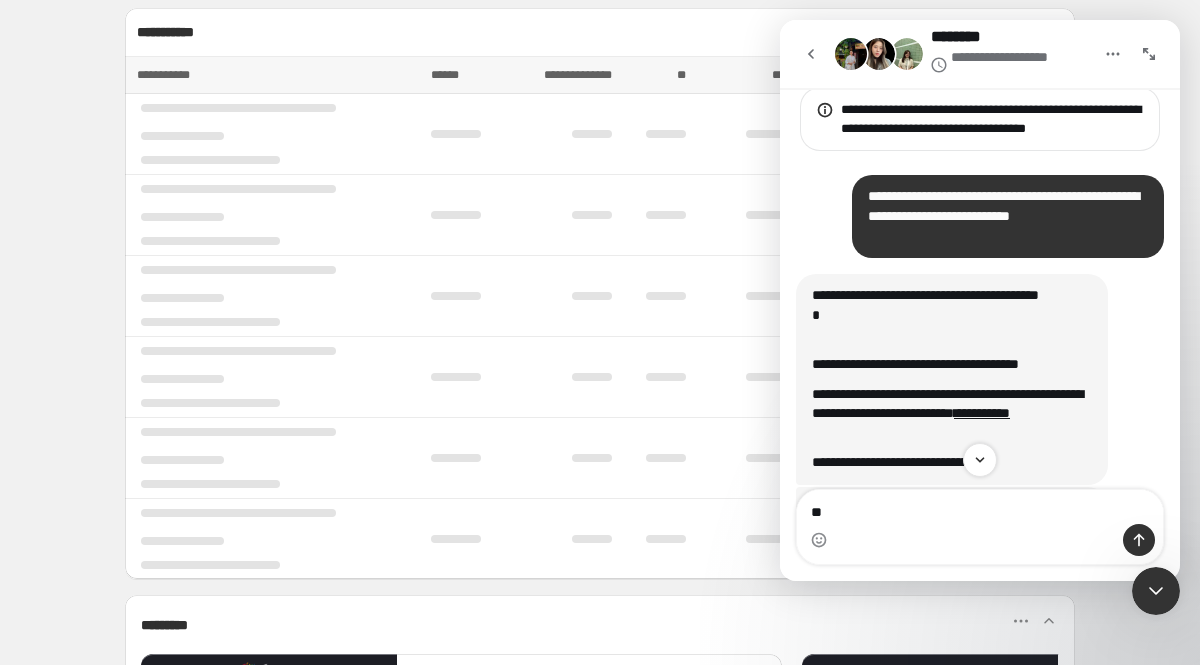 type on "*" 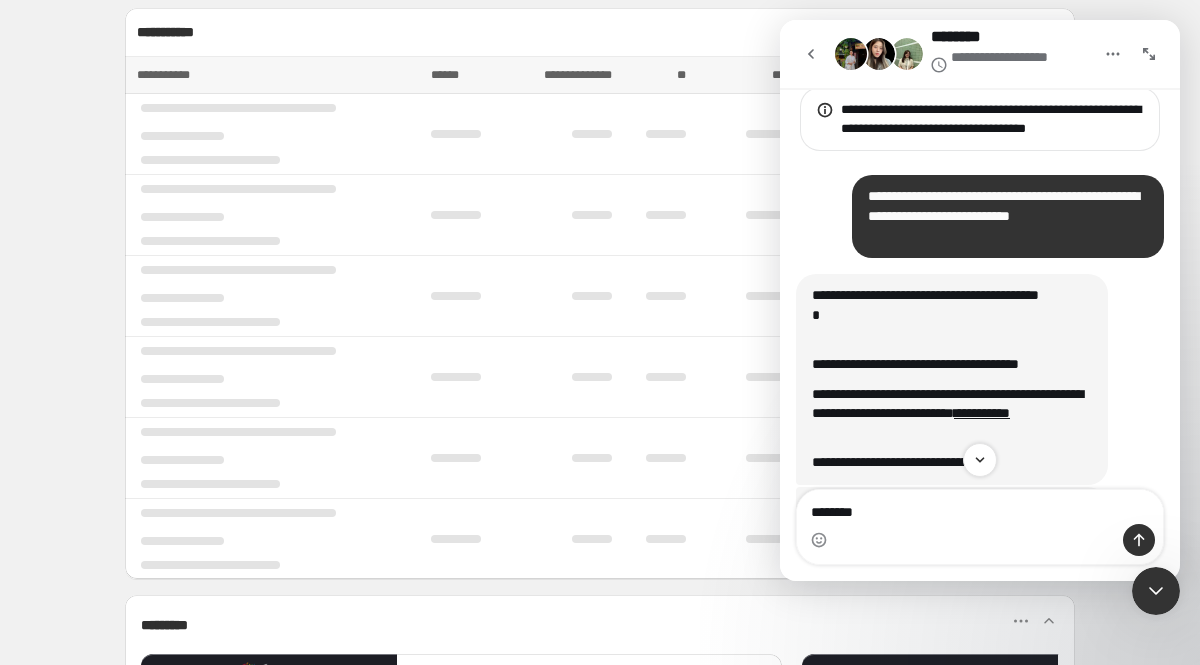 type on "*********" 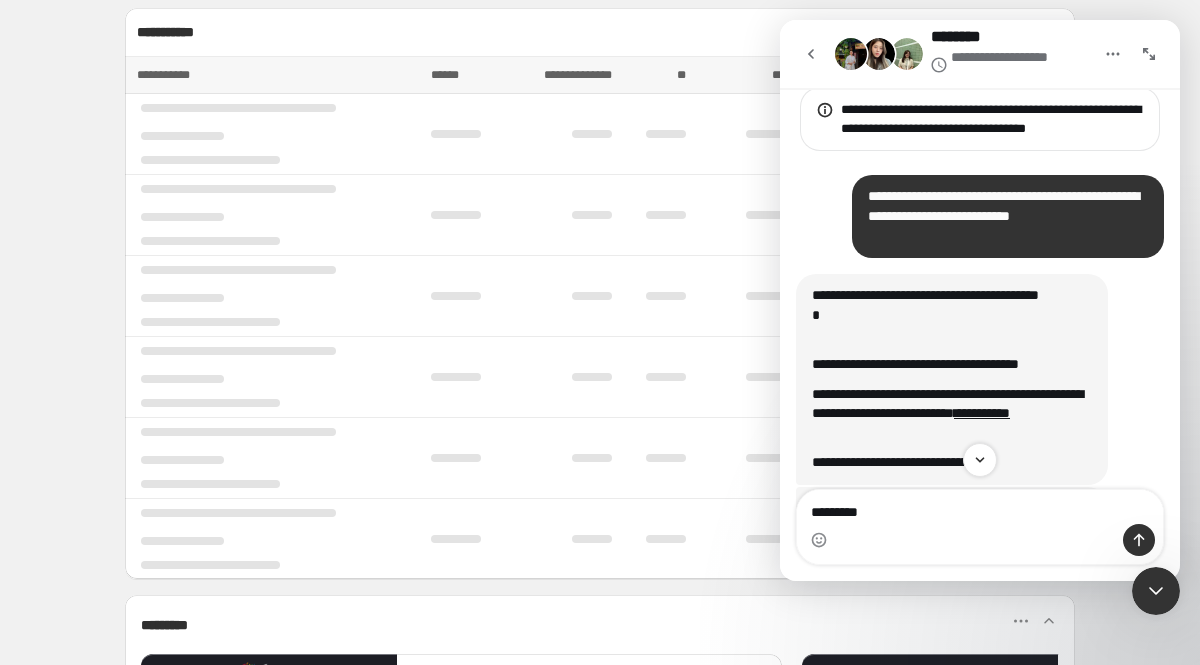 type 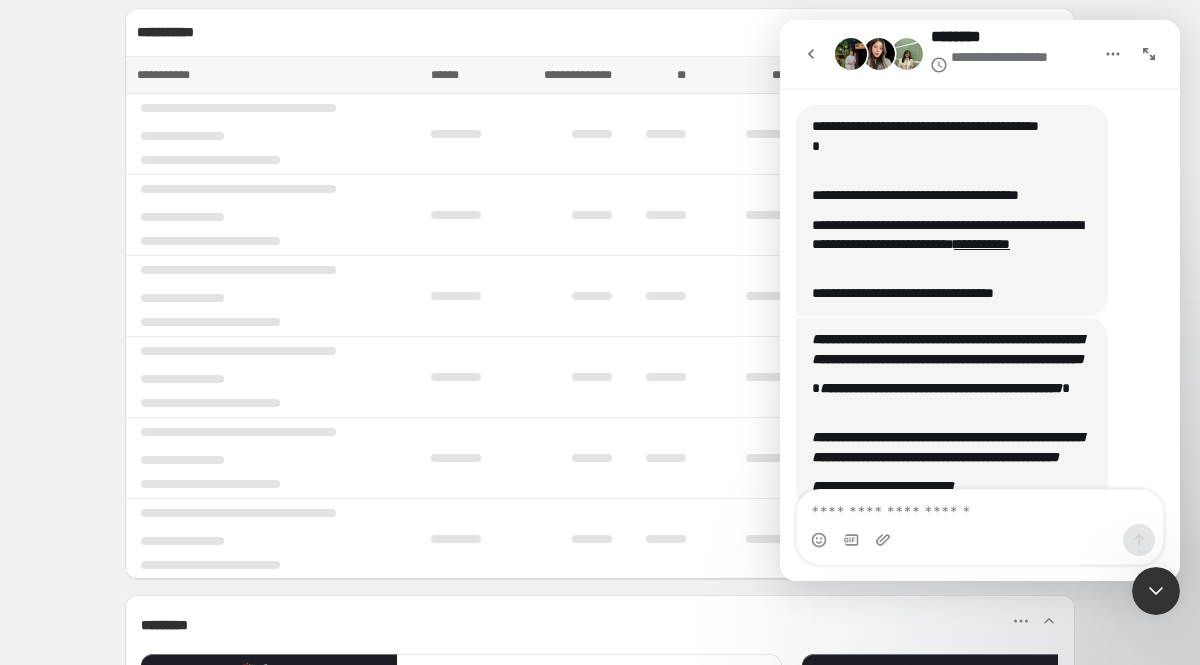 scroll, scrollTop: 351, scrollLeft: 0, axis: vertical 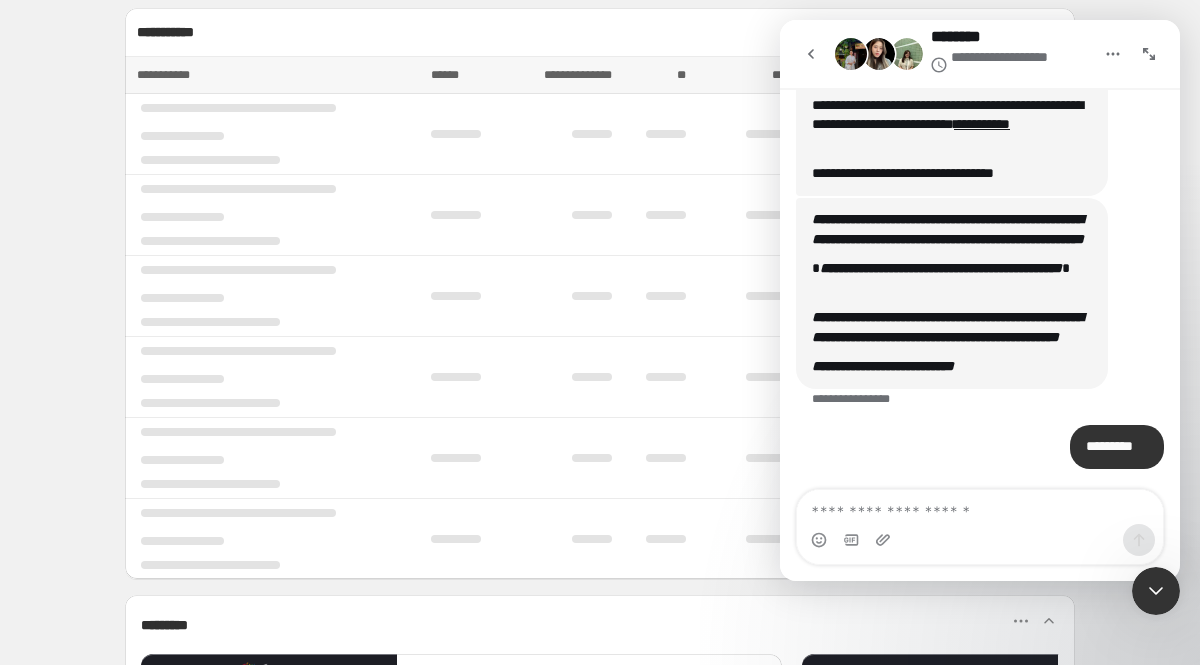 click on "**********" at bounding box center [600, -30] 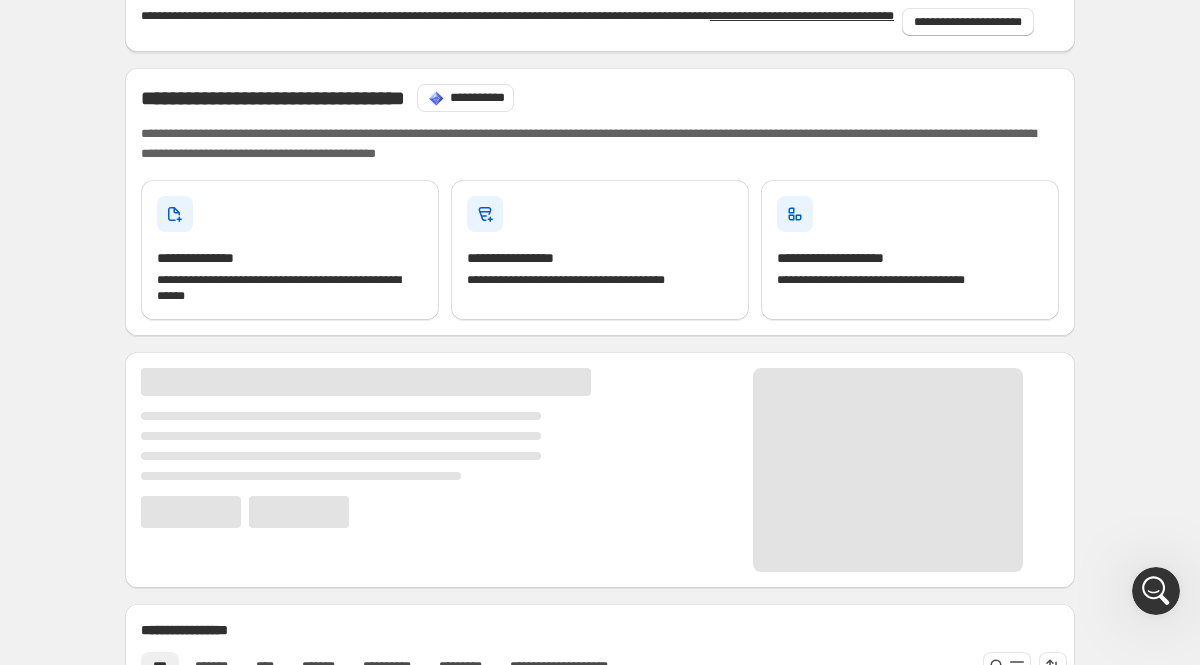 scroll, scrollTop: 0, scrollLeft: 0, axis: both 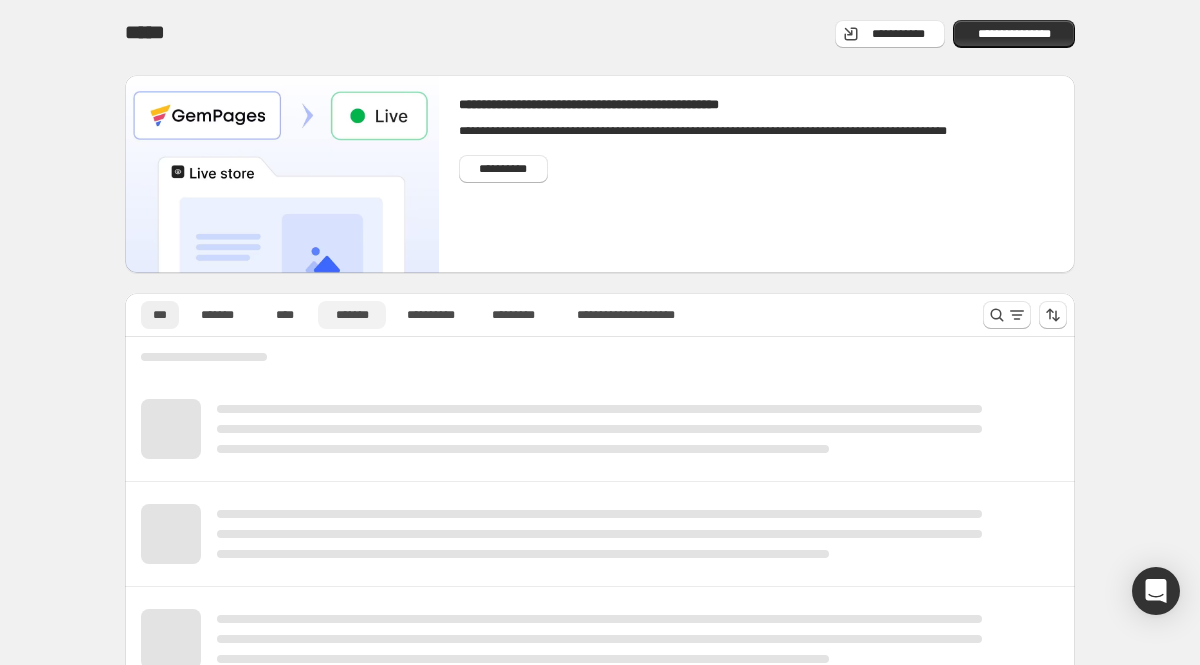 click on "*******" at bounding box center (352, 315) 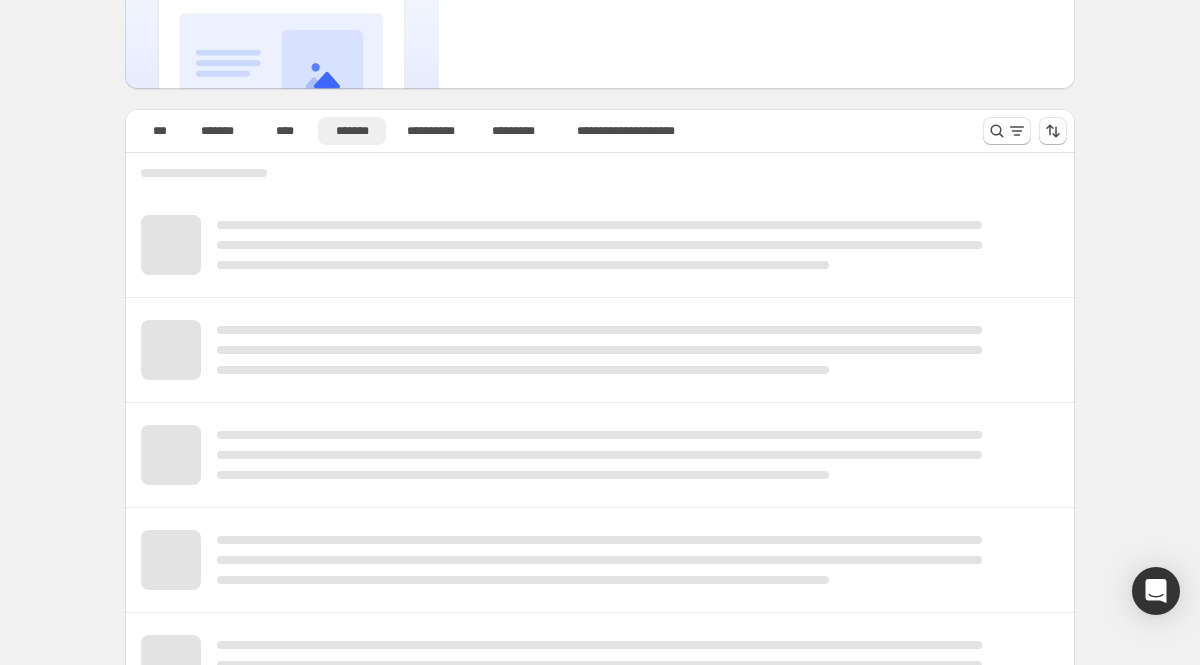 scroll, scrollTop: 0, scrollLeft: 0, axis: both 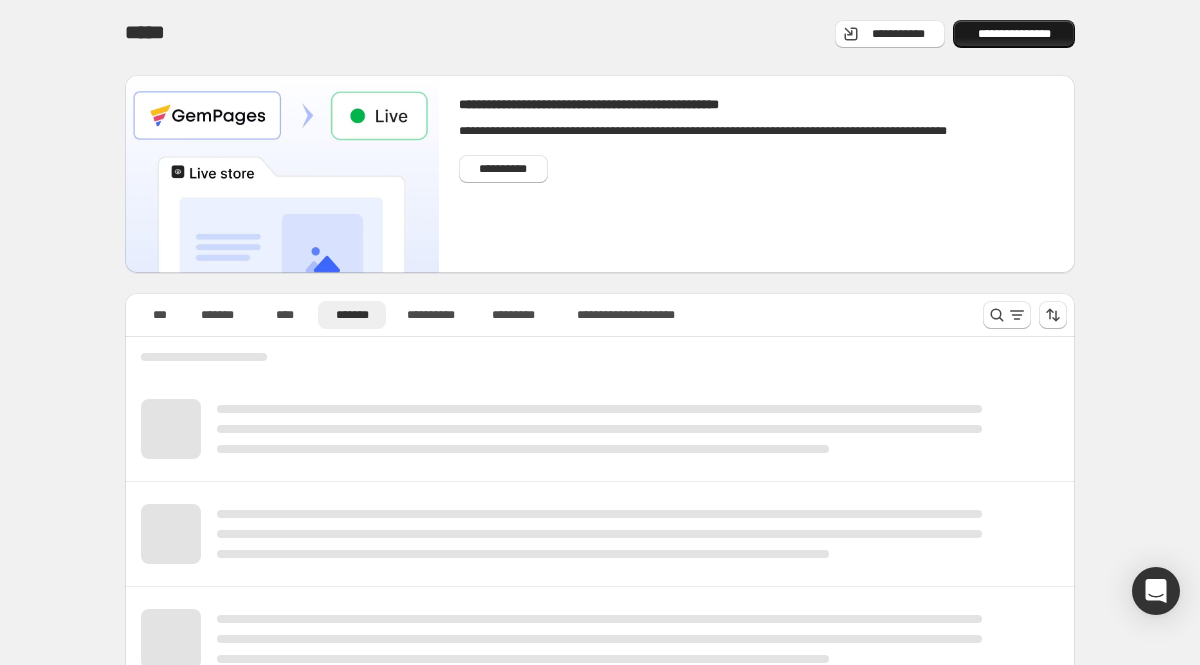 click on "**********" at bounding box center (1014, 34) 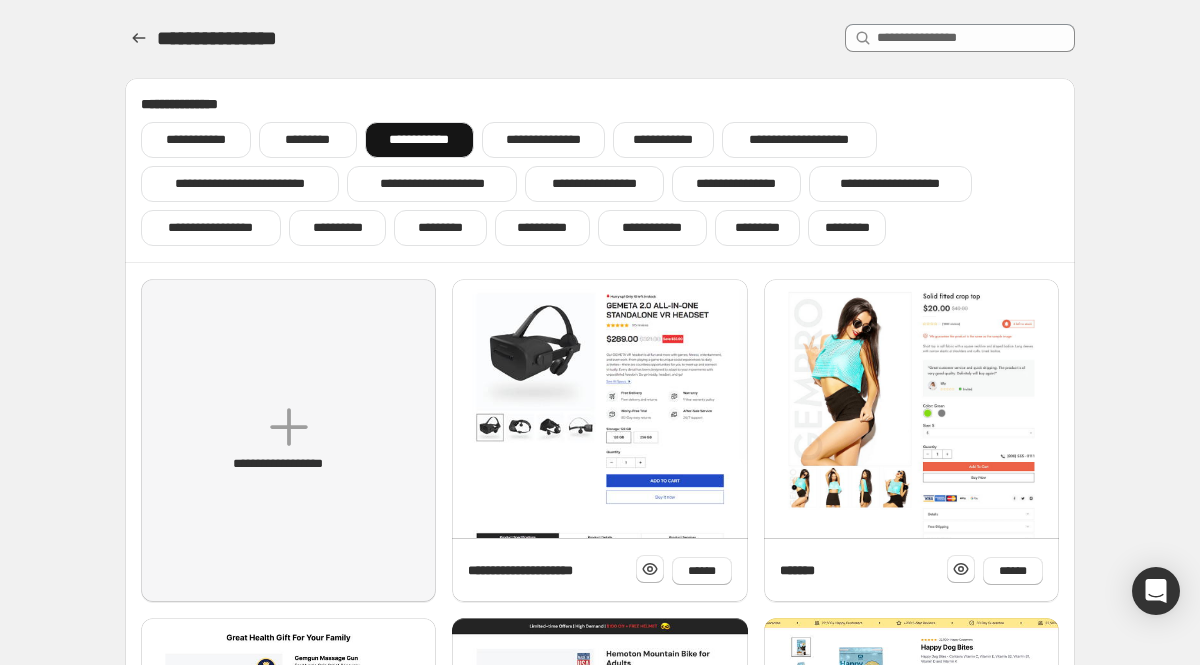 click on "**********" at bounding box center [419, 140] 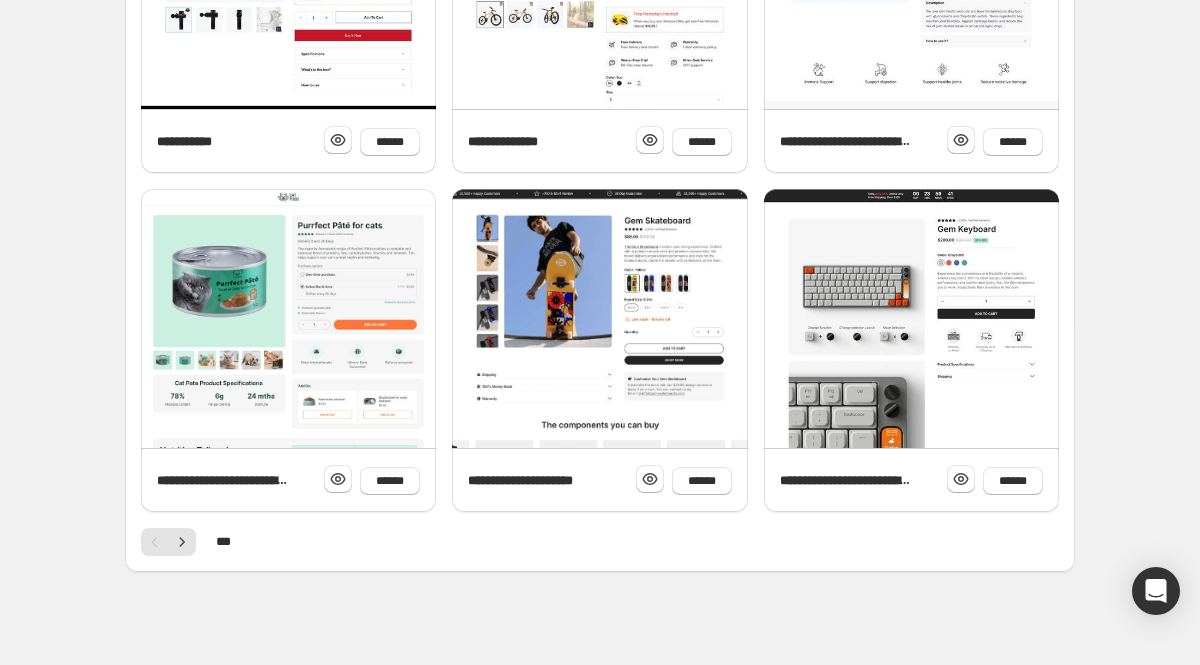 scroll, scrollTop: 775, scrollLeft: 0, axis: vertical 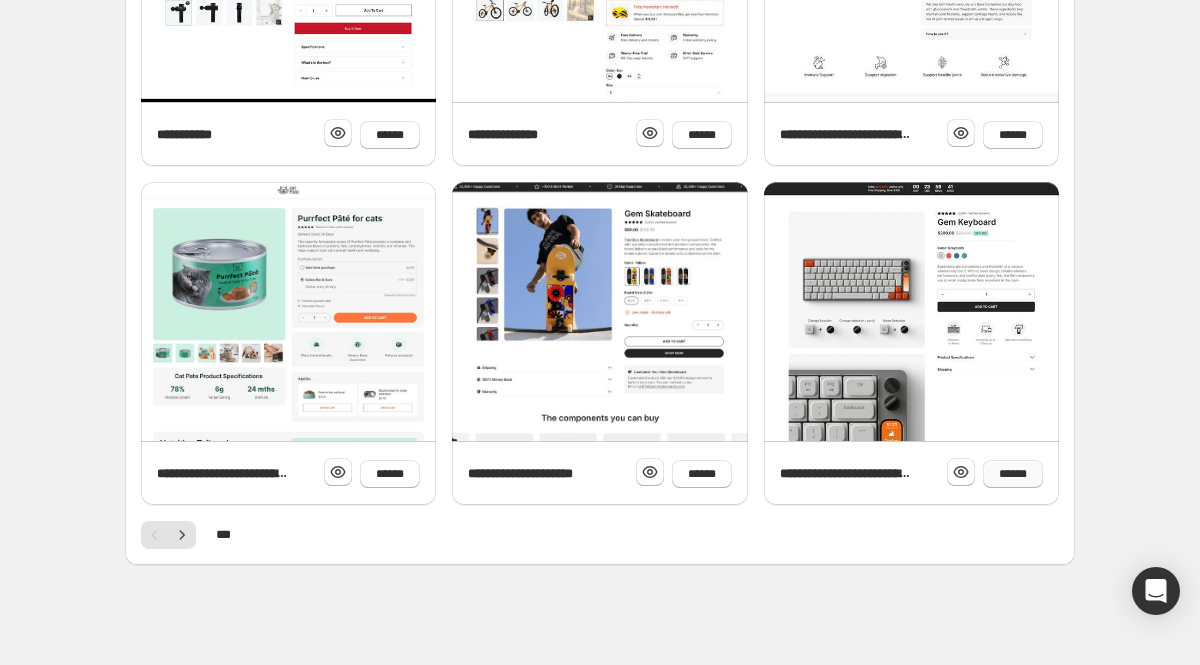 click on "******" at bounding box center [1013, 474] 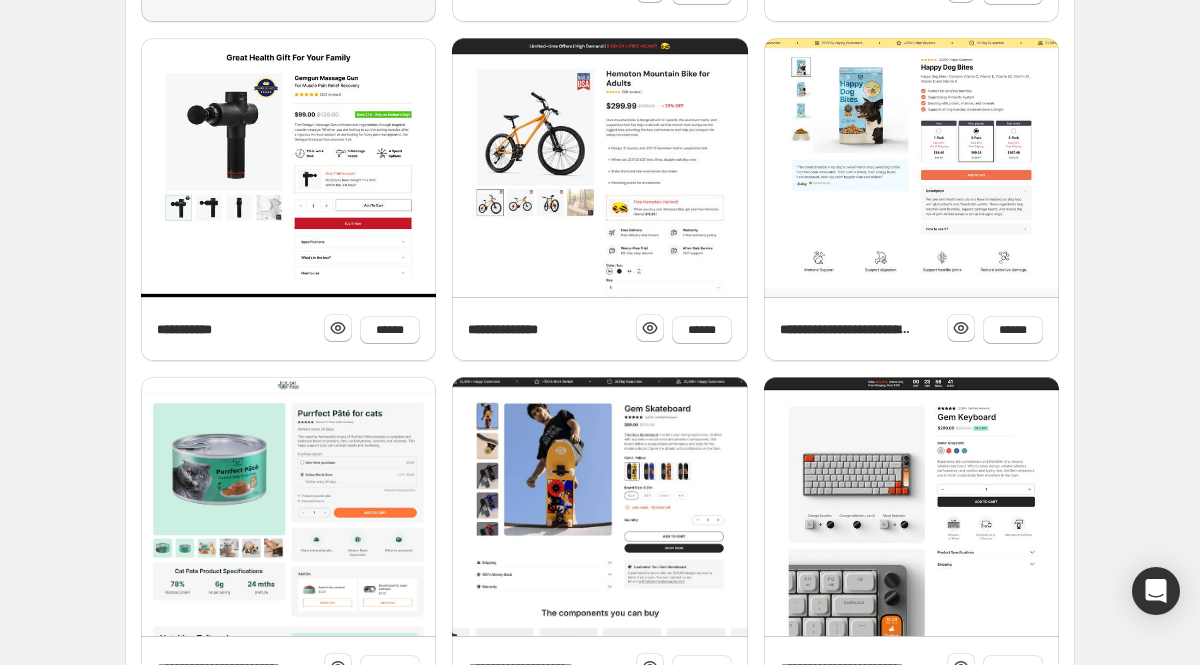 scroll, scrollTop: 775, scrollLeft: 0, axis: vertical 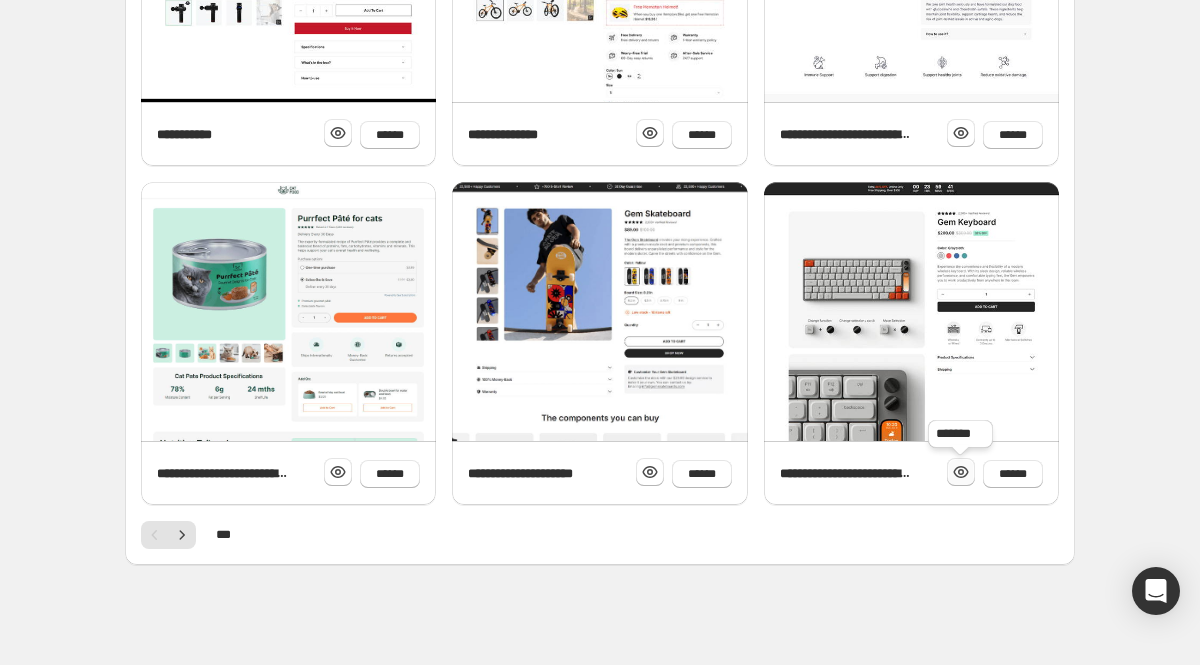click 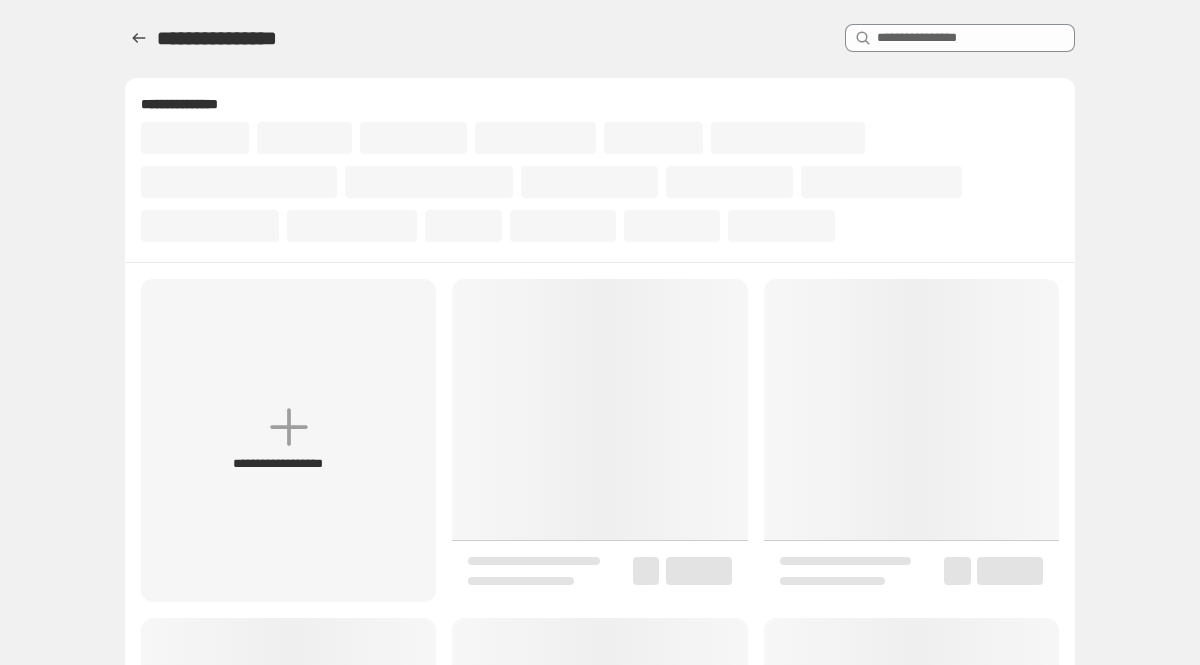 scroll, scrollTop: 0, scrollLeft: 0, axis: both 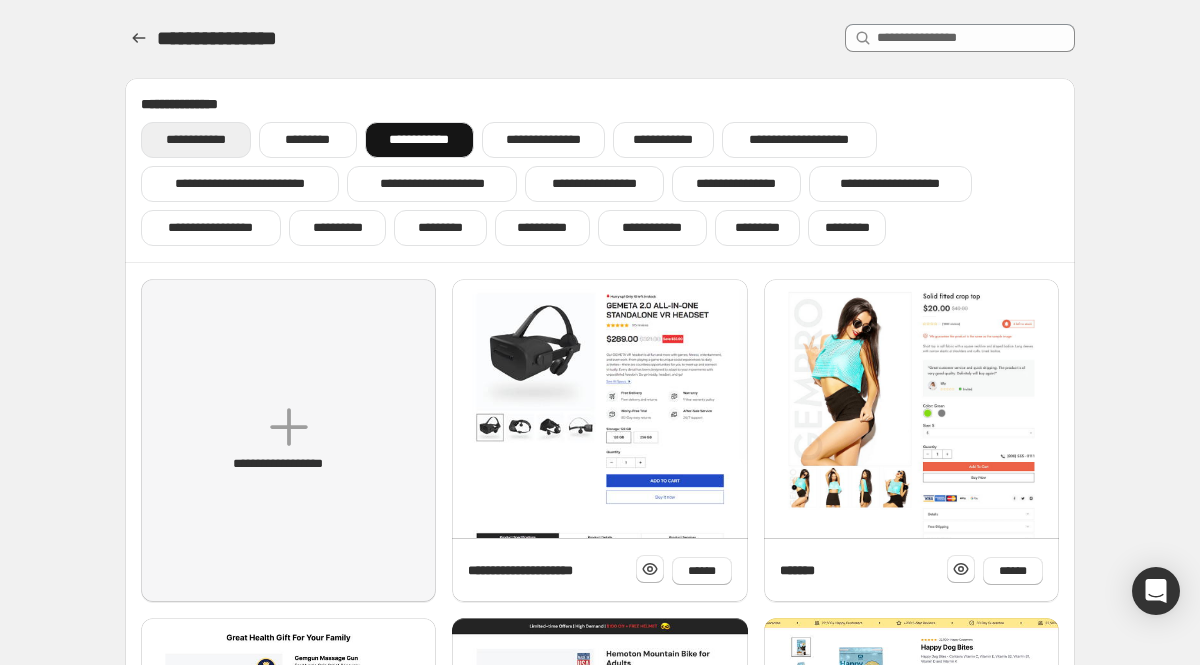 click on "**********" at bounding box center (196, 140) 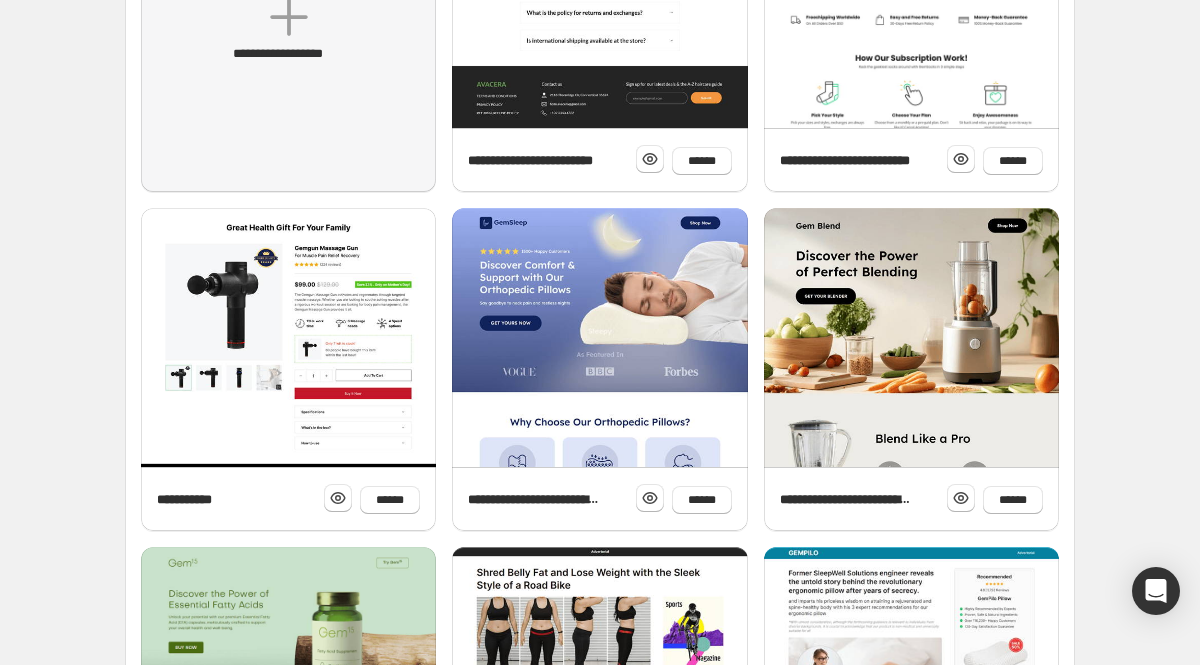 scroll, scrollTop: 415, scrollLeft: 0, axis: vertical 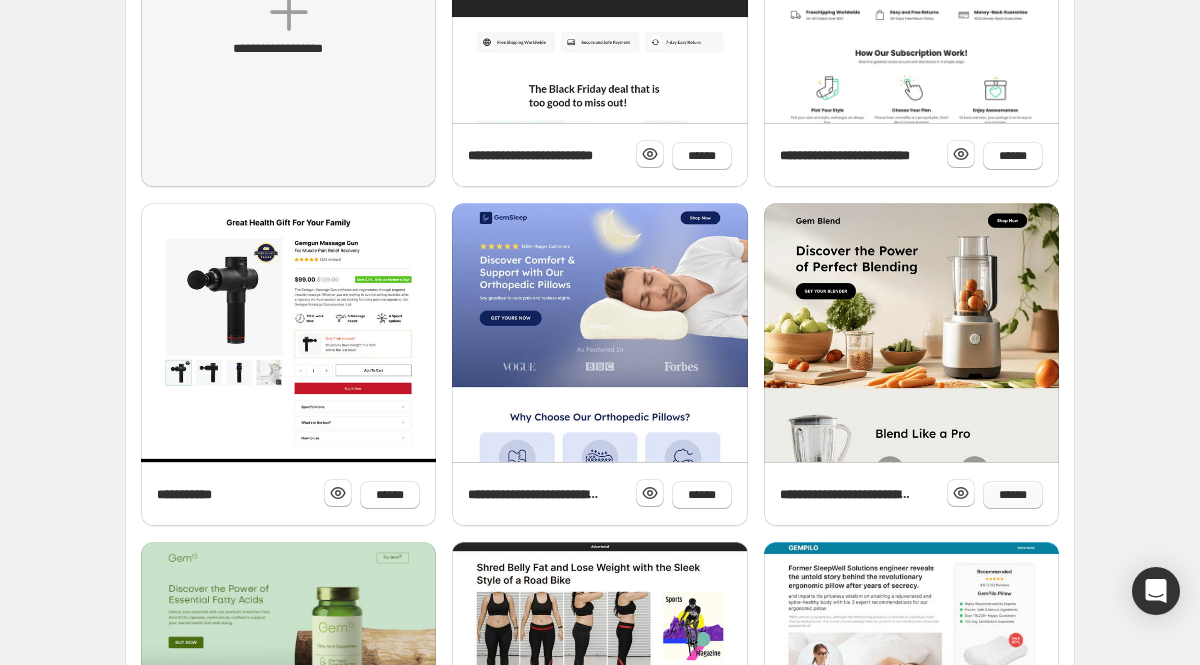 click on "******" at bounding box center [1013, 495] 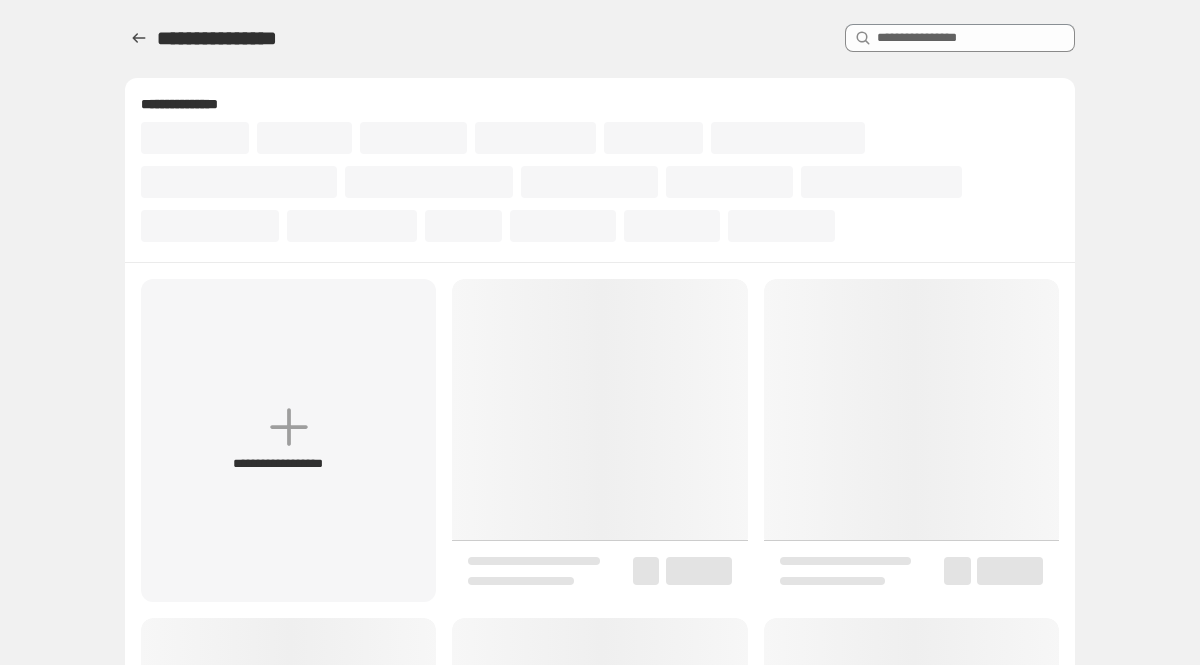 scroll, scrollTop: 0, scrollLeft: 0, axis: both 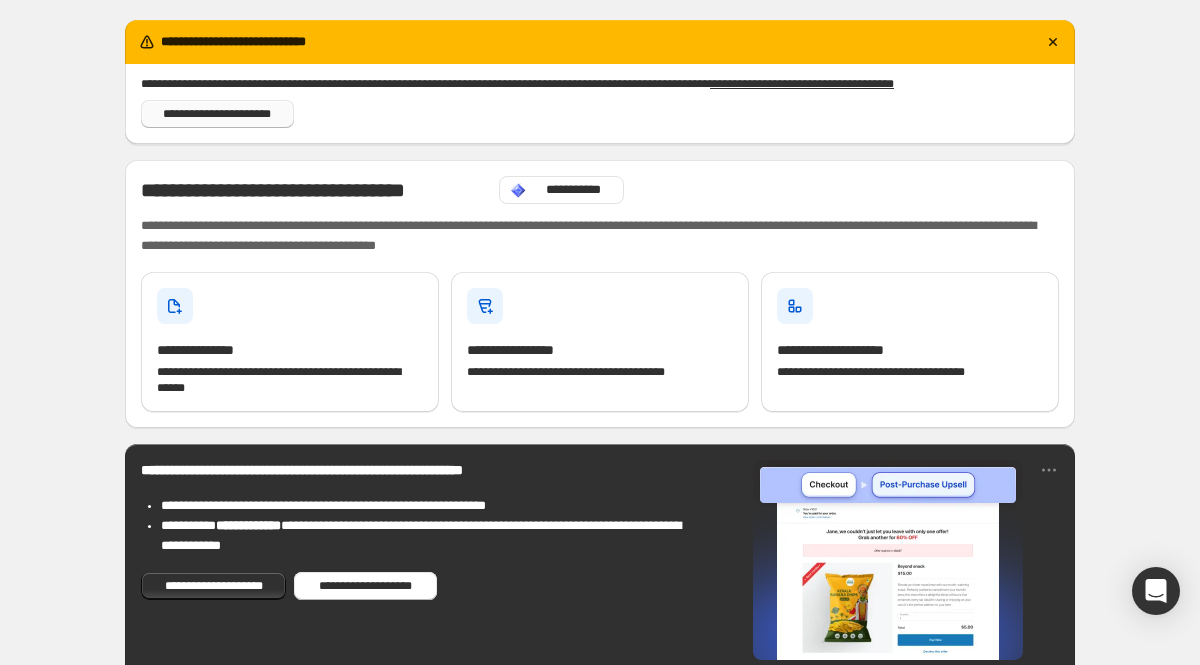 click on "**********" at bounding box center (217, 114) 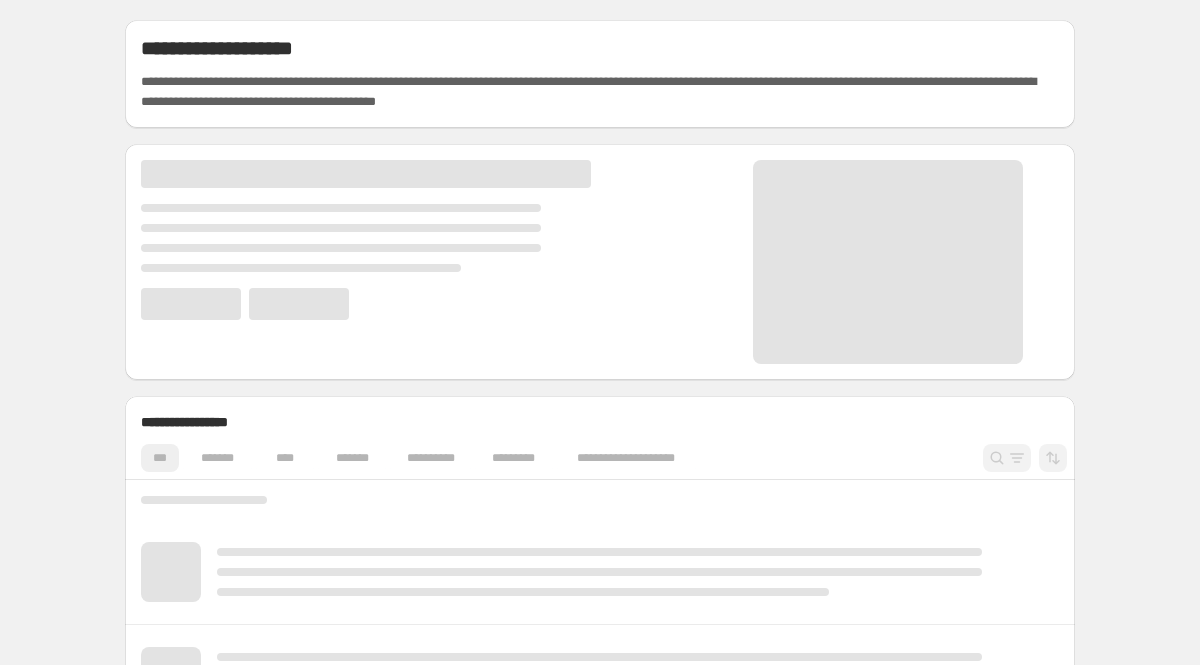 scroll, scrollTop: 0, scrollLeft: 0, axis: both 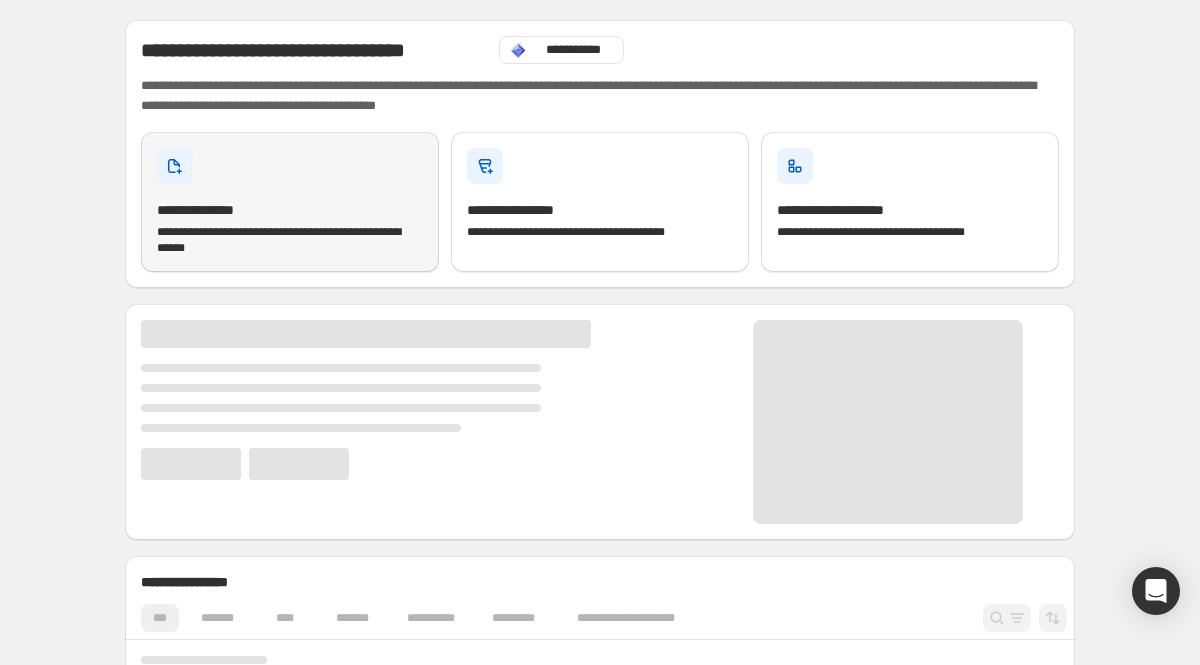 click on "**********" at bounding box center (214, 210) 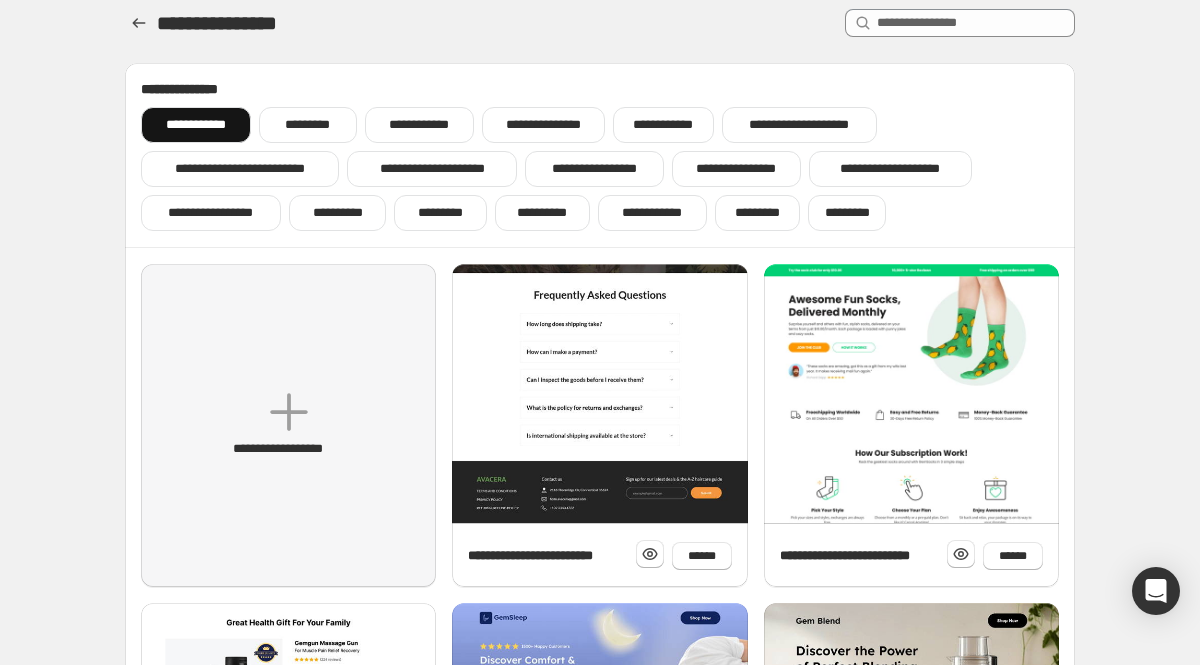 scroll, scrollTop: 60, scrollLeft: 0, axis: vertical 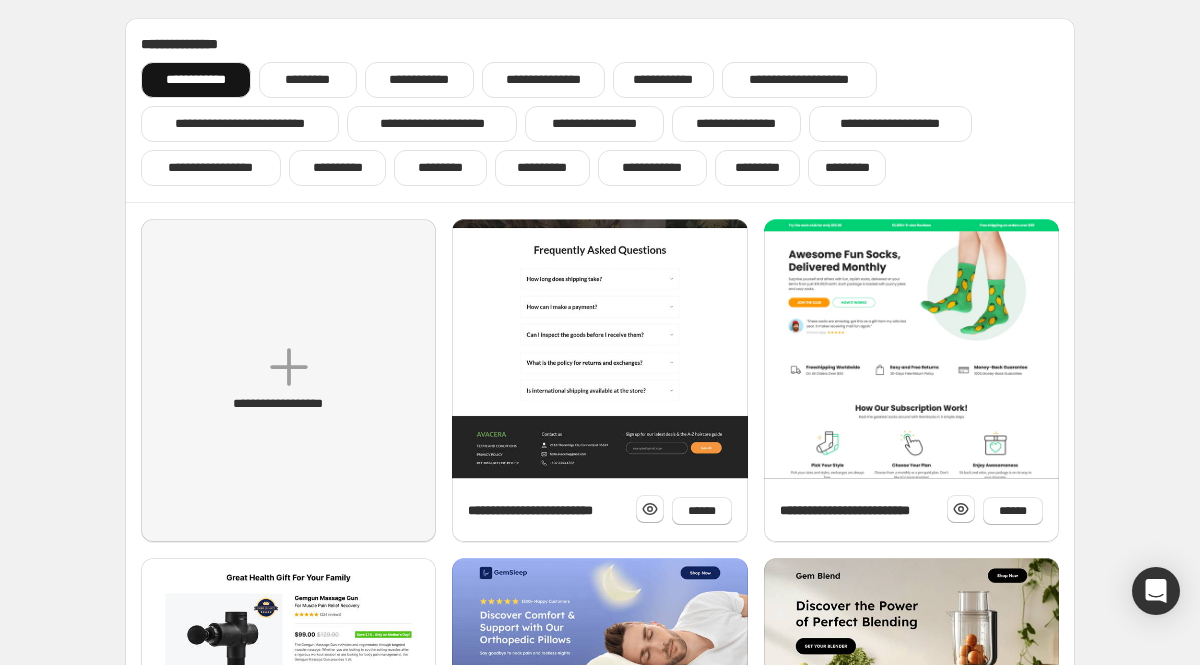 click at bounding box center [599, -302] 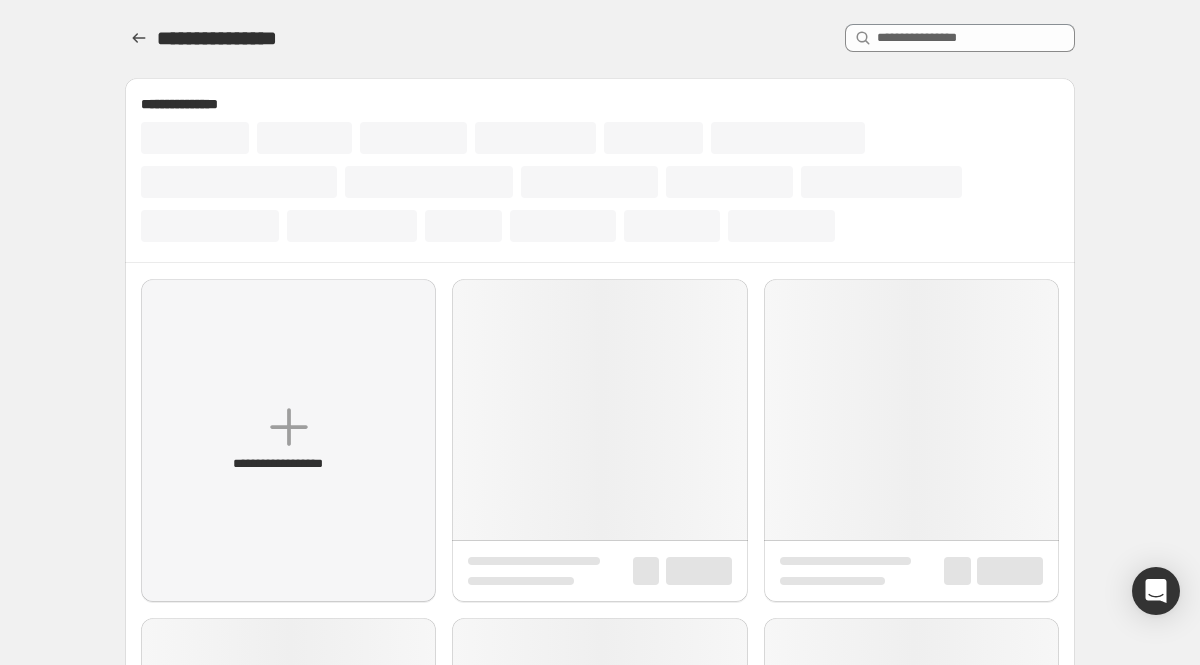 scroll, scrollTop: 0, scrollLeft: 0, axis: both 